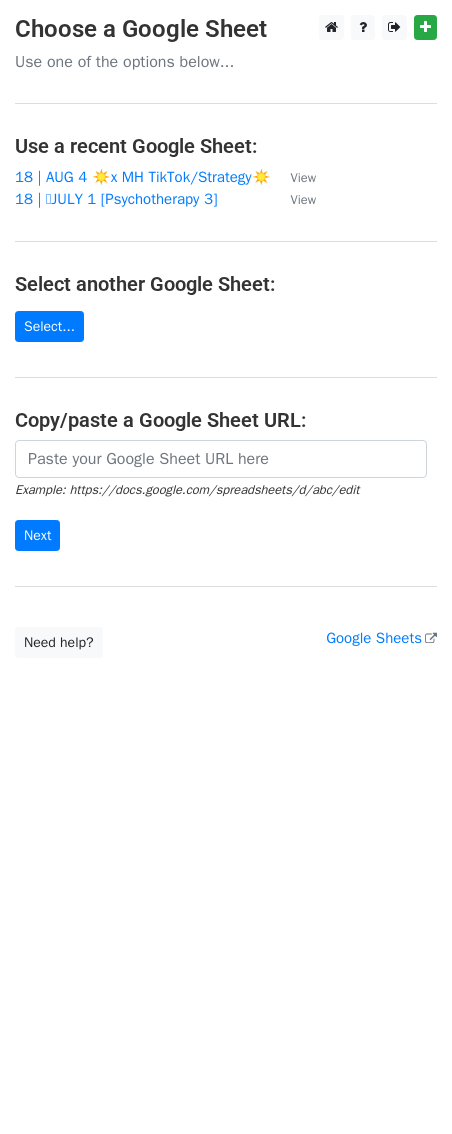 scroll, scrollTop: 0, scrollLeft: 0, axis: both 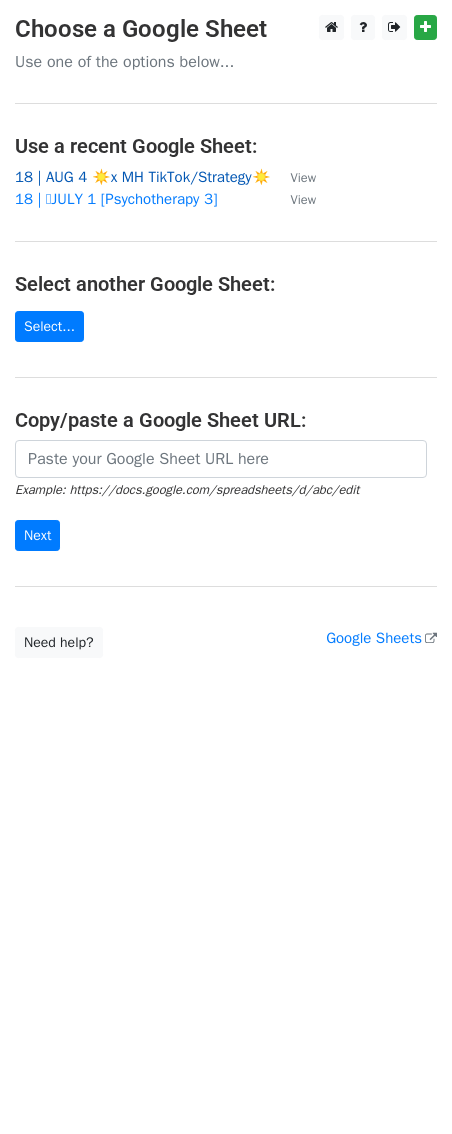 click on "18 | AUG 4 ☀️x MH TikTok/Strategy☀️" at bounding box center (143, 177) 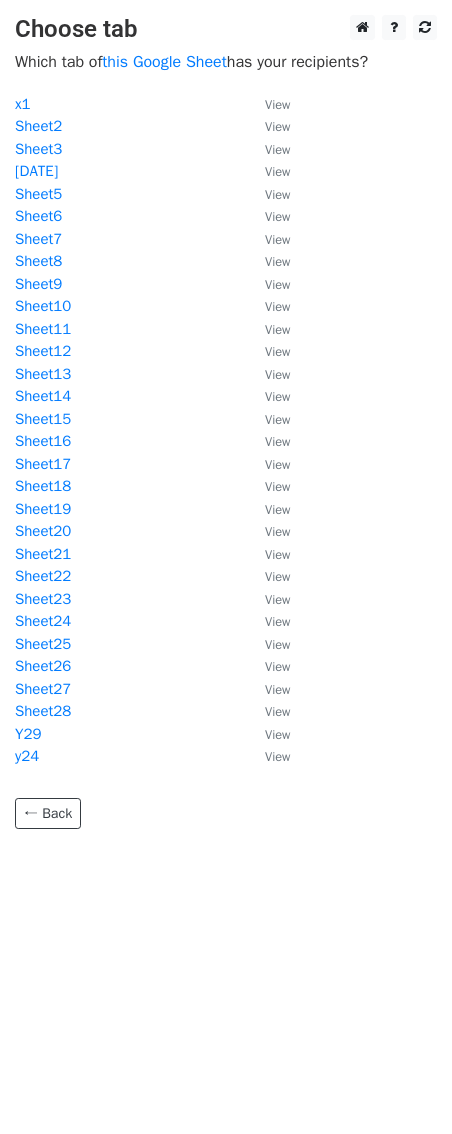 scroll, scrollTop: 0, scrollLeft: 0, axis: both 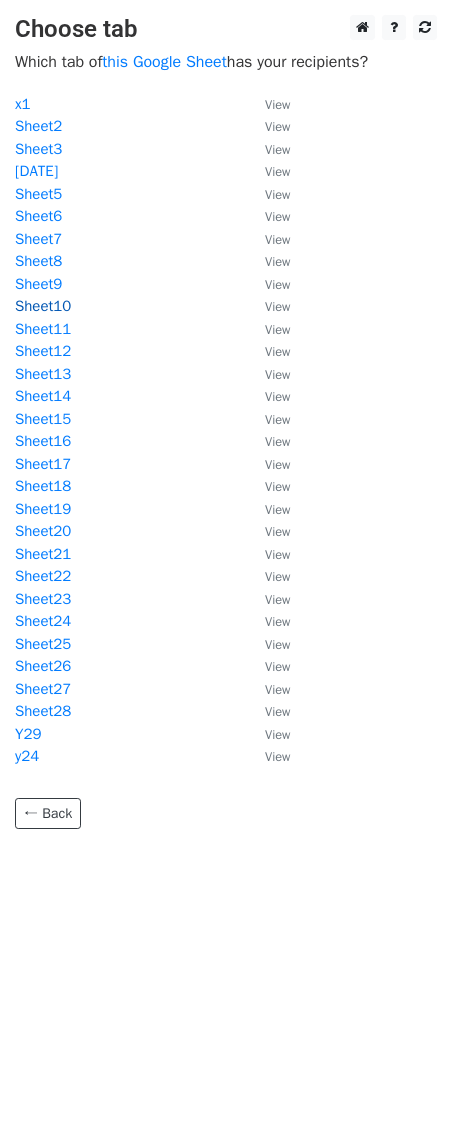 click on "Sheet10" at bounding box center [43, 306] 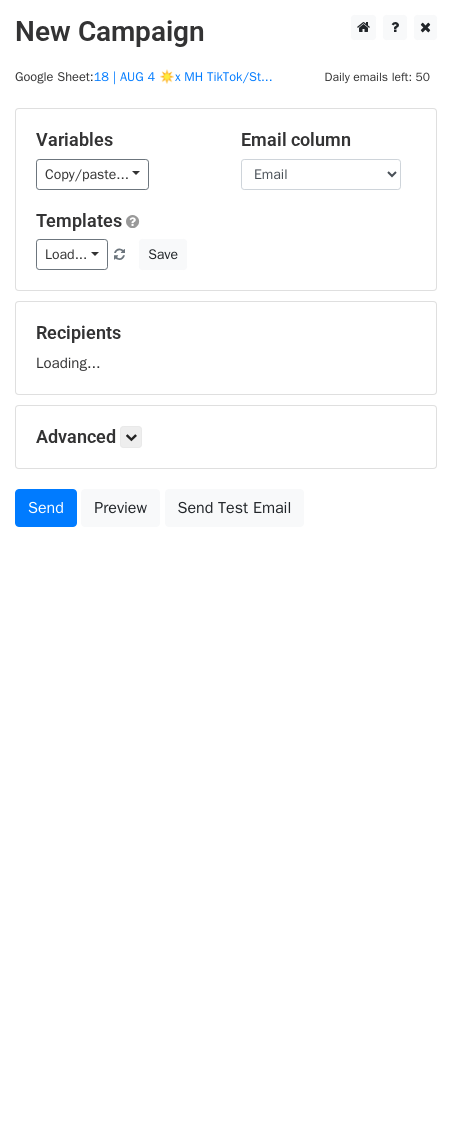scroll, scrollTop: 0, scrollLeft: 0, axis: both 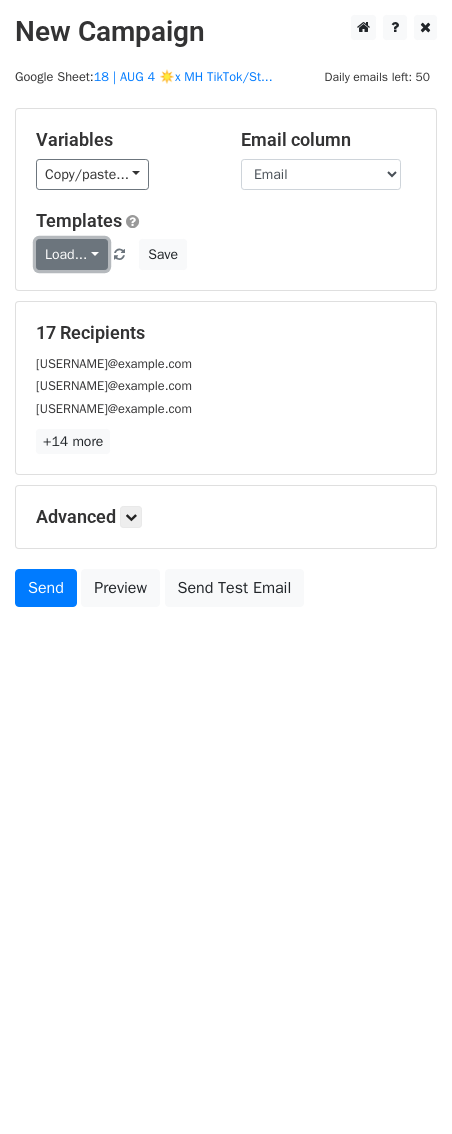 click on "Load..." at bounding box center [72, 254] 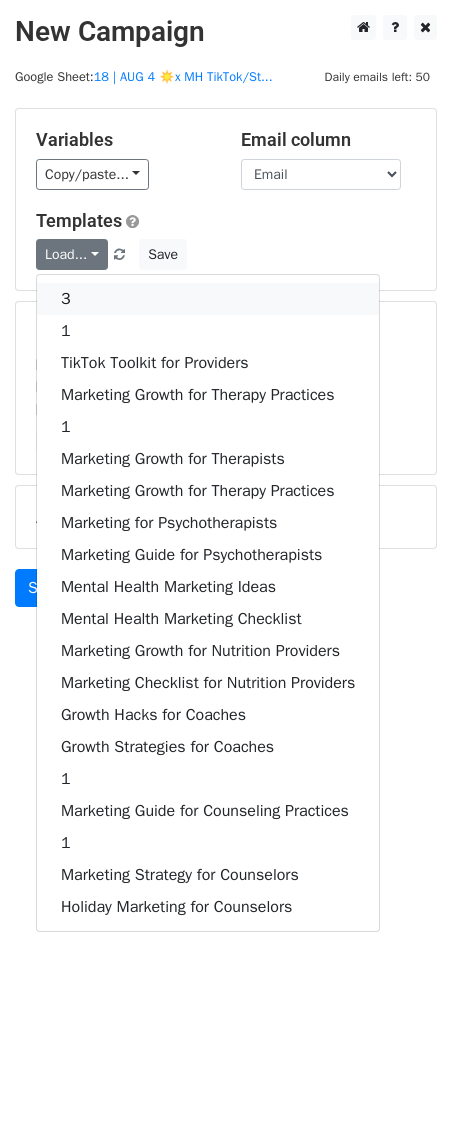 click on "3" at bounding box center (208, 299) 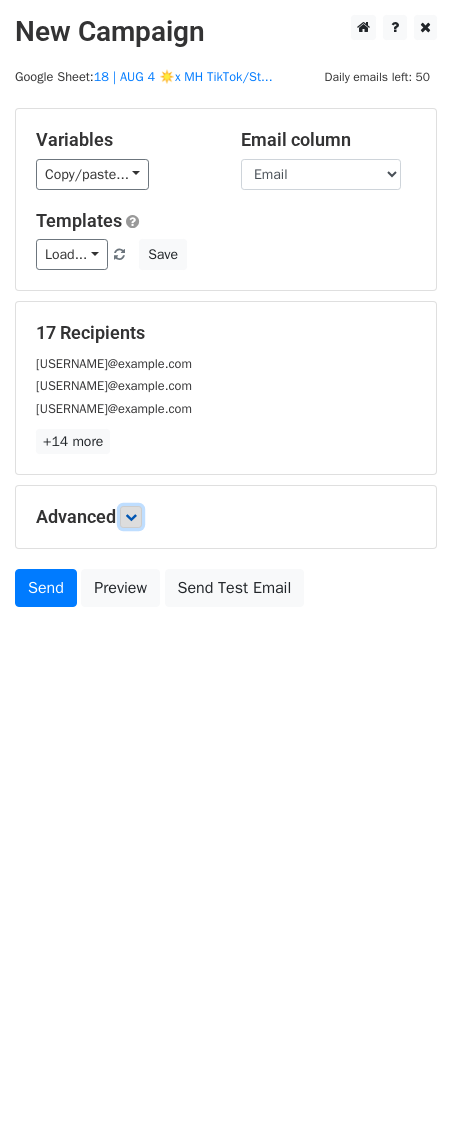 click at bounding box center (131, 517) 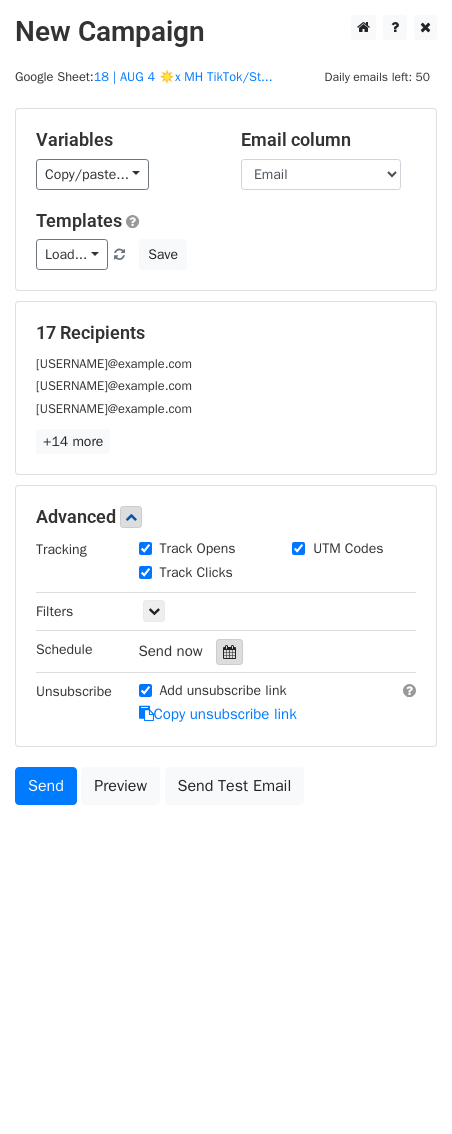 click at bounding box center [229, 652] 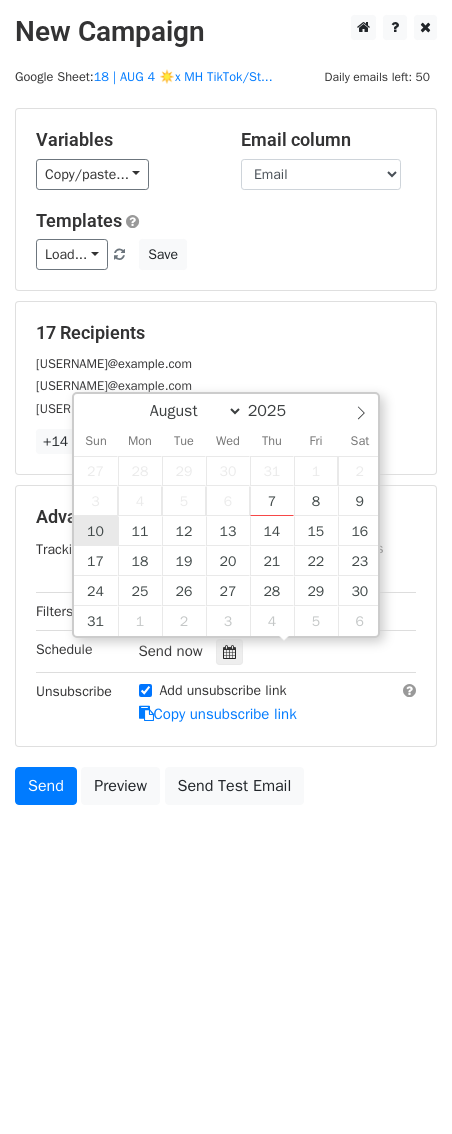 type on "2025-08-10 12:00" 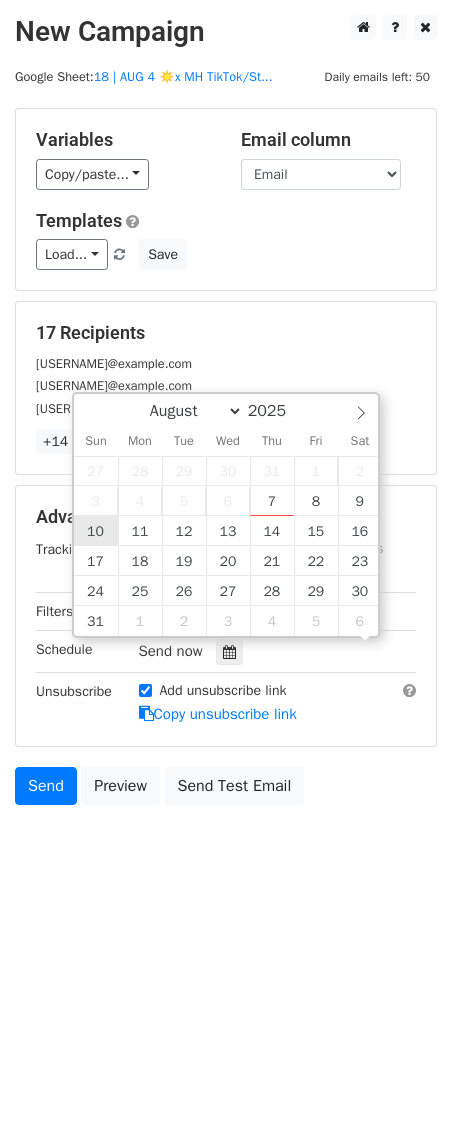 scroll, scrollTop: 1, scrollLeft: 0, axis: vertical 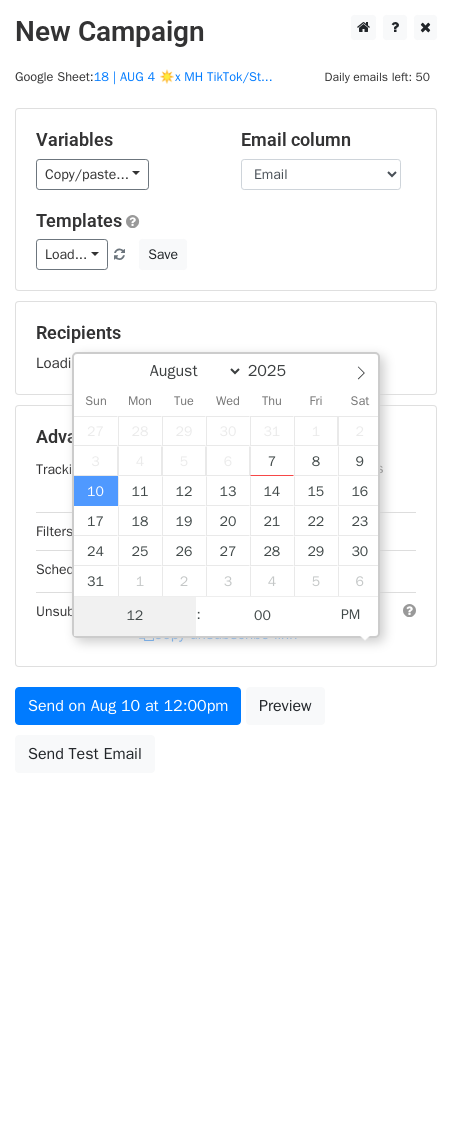 type on "2" 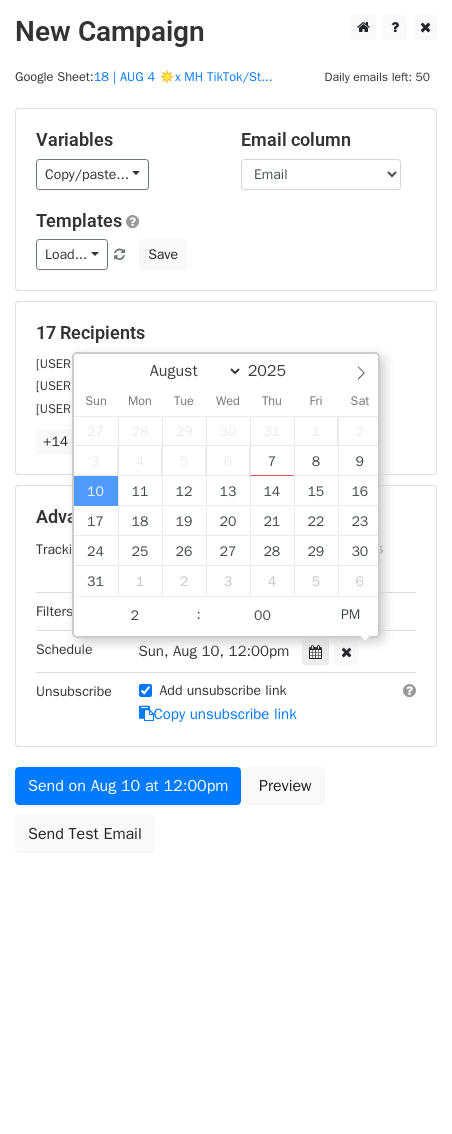 type on "2025-08-10 14:00" 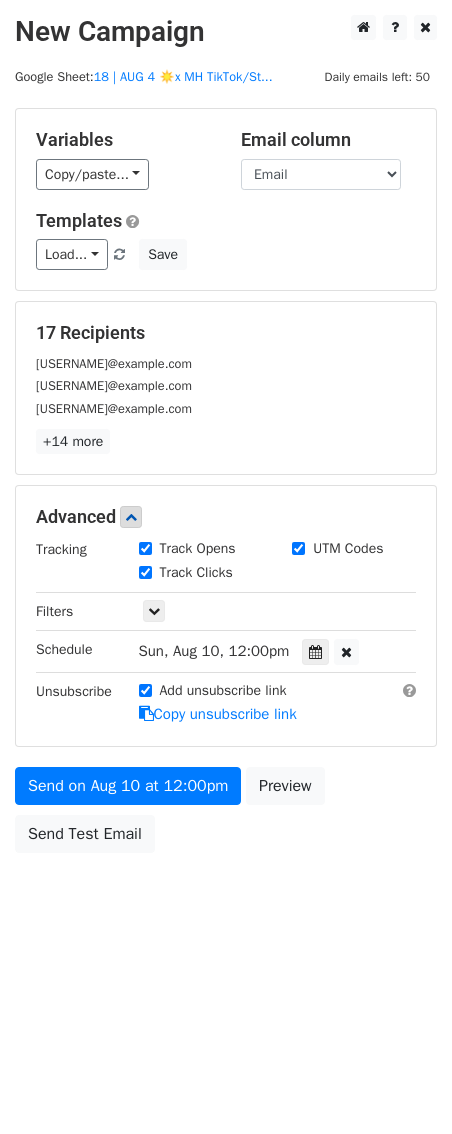 click on "Advanced
Tracking
Track Opens
UTM Codes
Track Clicks
Filters
Only include spreadsheet rows that match the following filters:
Schedule
Sun, Aug 10, 12:00pm
2025-08-10 14:00
Unsubscribe
Add unsubscribe link
Copy unsubscribe link" at bounding box center [226, 615] 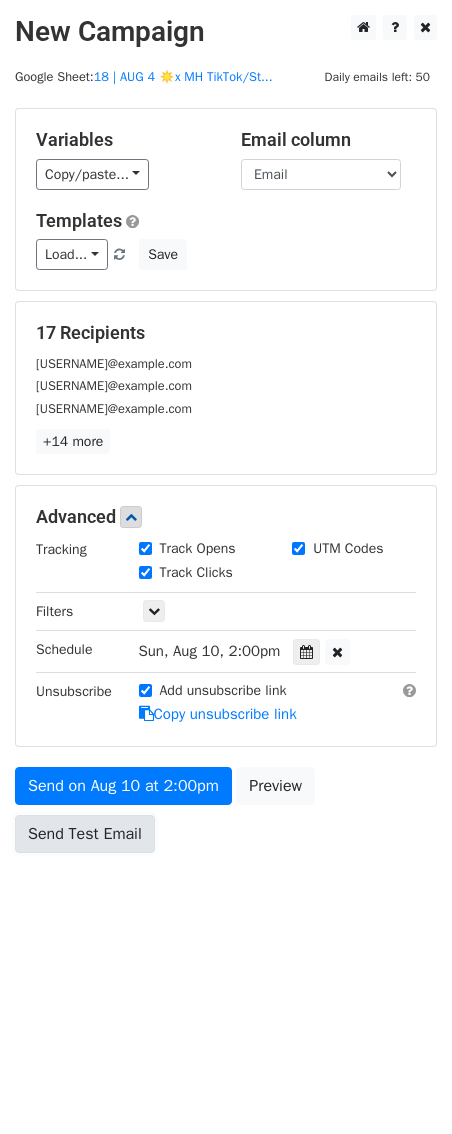 click on "Send Test Email" at bounding box center (85, 834) 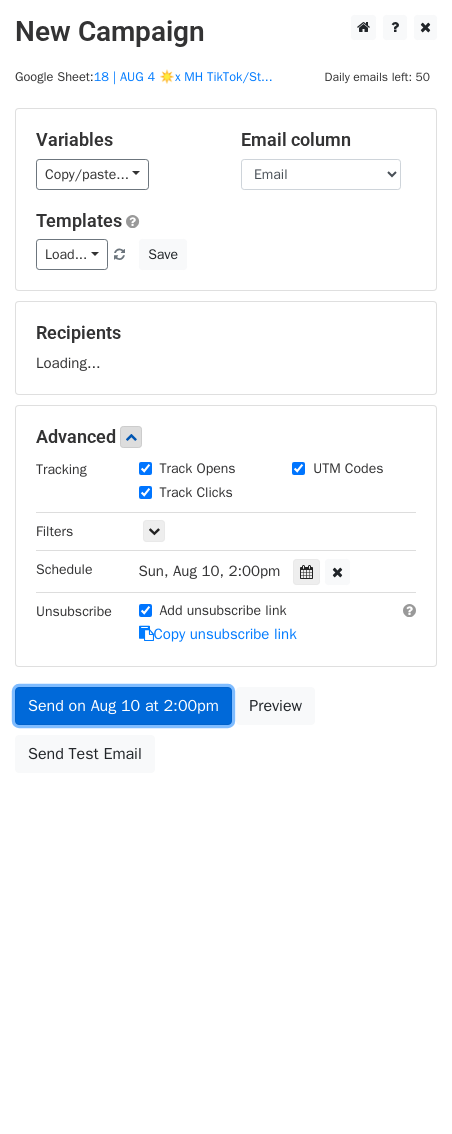 click on "Send on Aug 10 at 2:00pm" at bounding box center (123, 706) 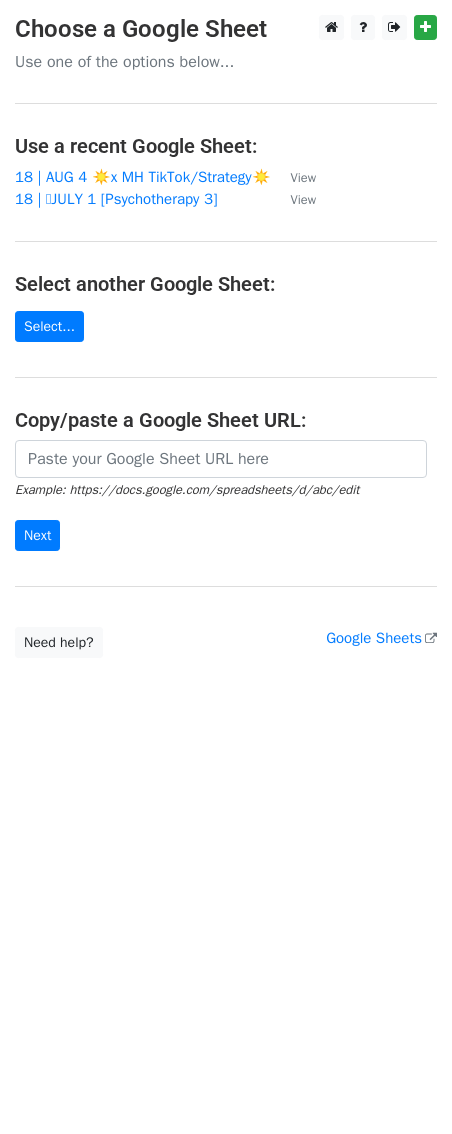 scroll, scrollTop: 0, scrollLeft: 0, axis: both 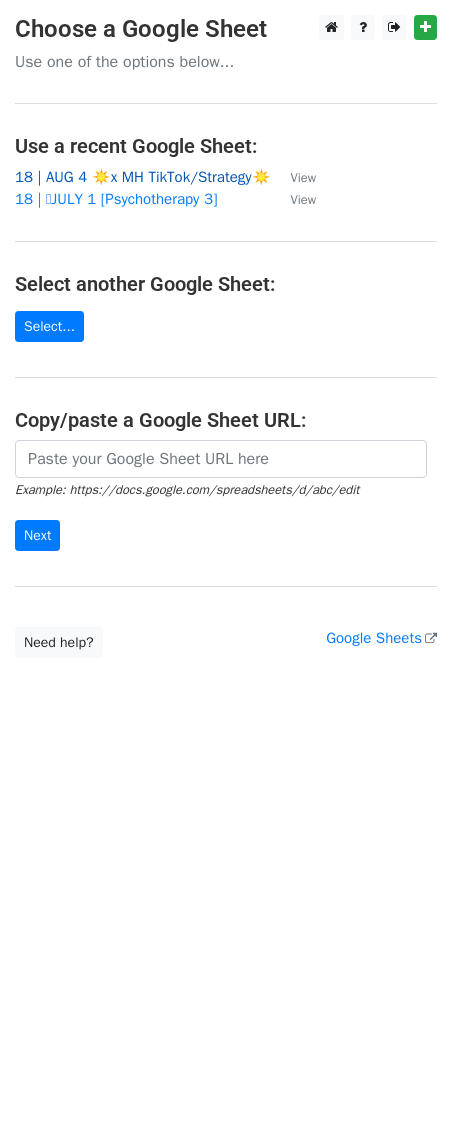 click on "18 | AUG 4 ☀️x MH TikTok/Strategy☀️" at bounding box center [143, 177] 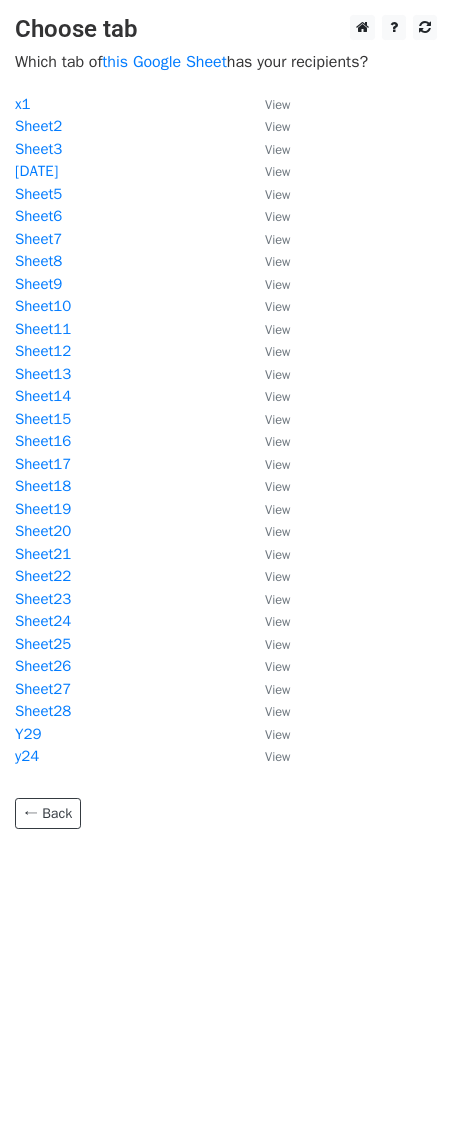 scroll, scrollTop: 0, scrollLeft: 0, axis: both 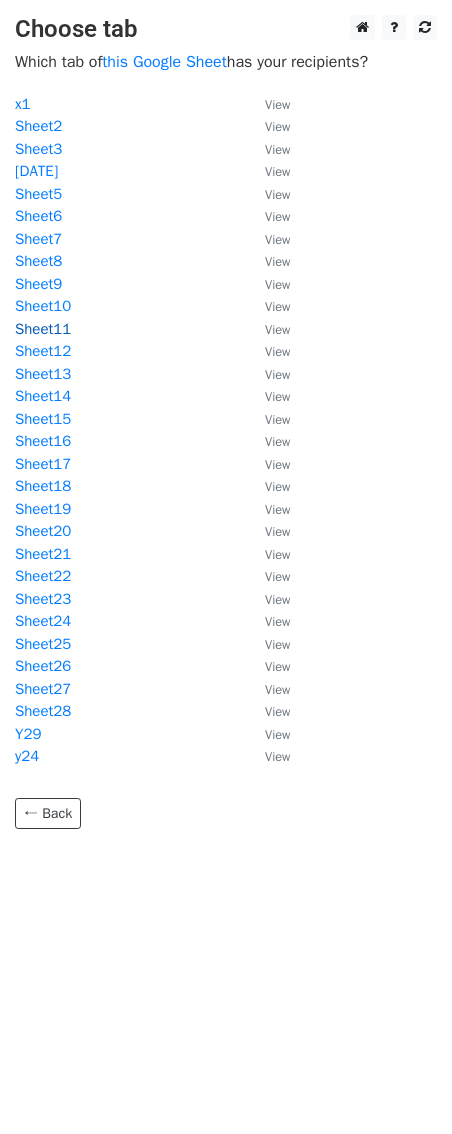 click on "Sheet11" at bounding box center (43, 329) 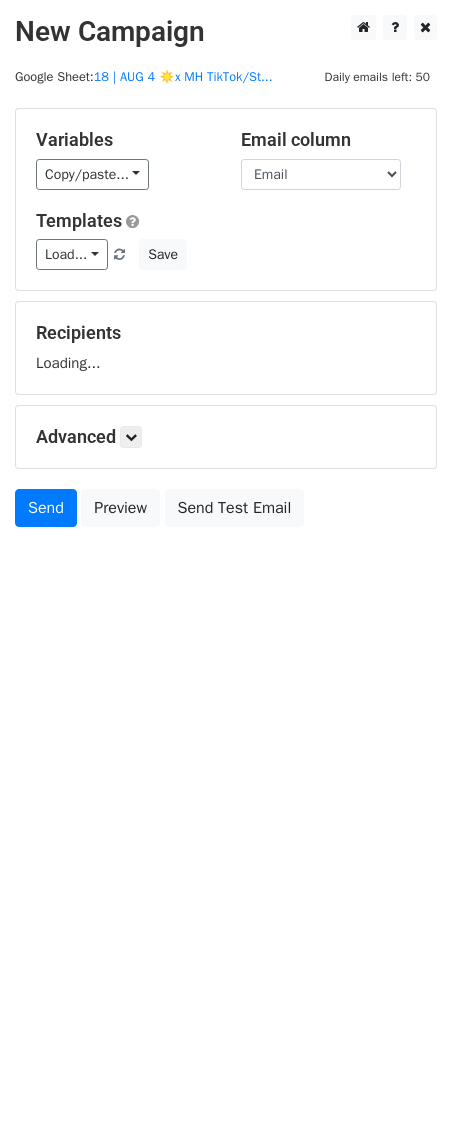 scroll, scrollTop: 0, scrollLeft: 0, axis: both 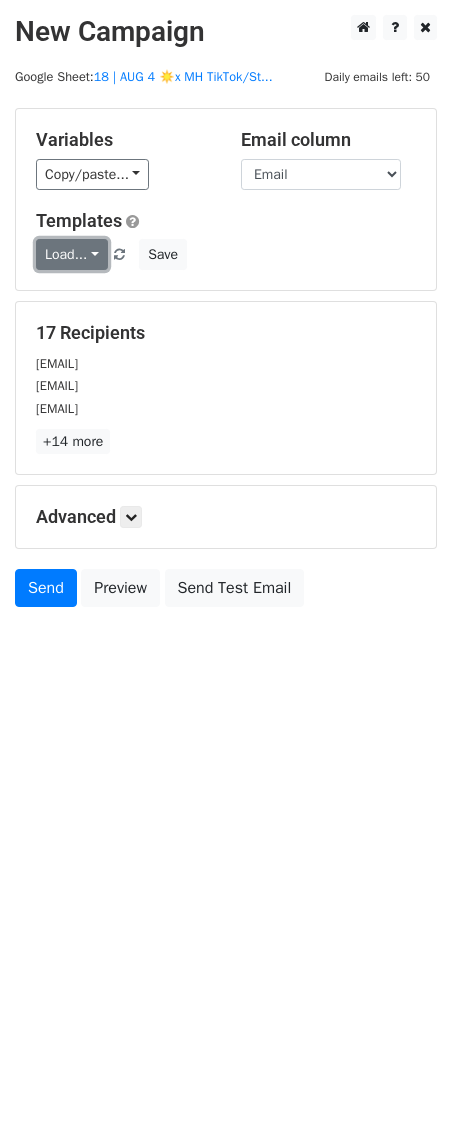 click on "Load..." at bounding box center (72, 254) 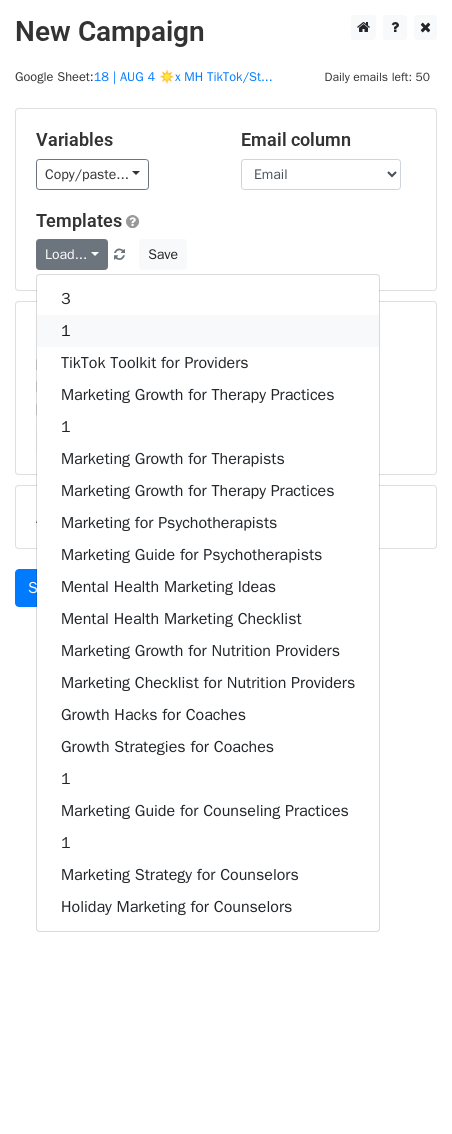 click on "1" at bounding box center [208, 331] 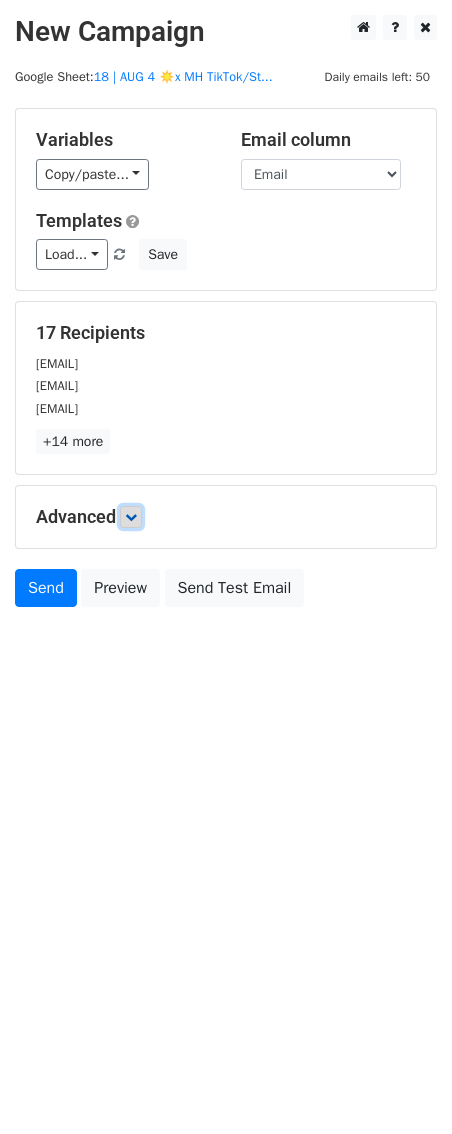 click at bounding box center (131, 517) 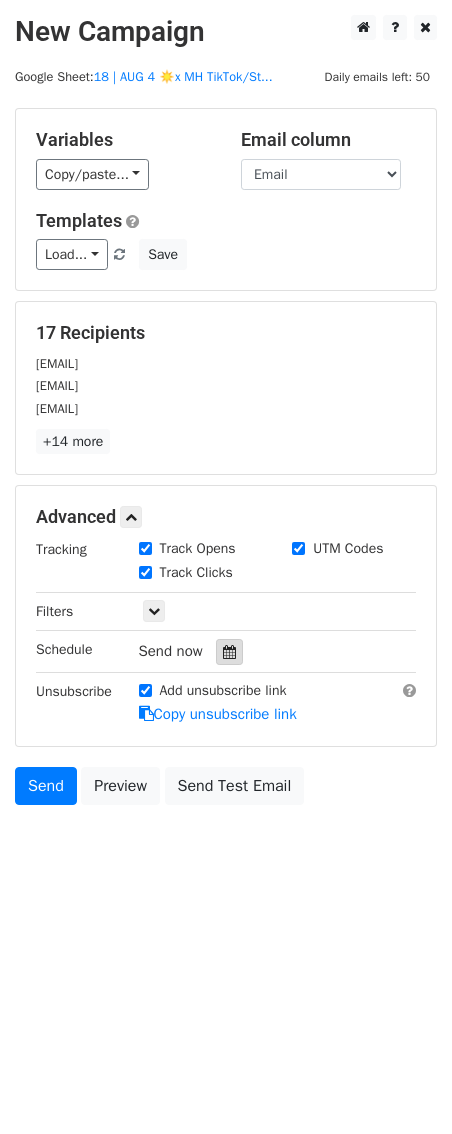 click at bounding box center (229, 652) 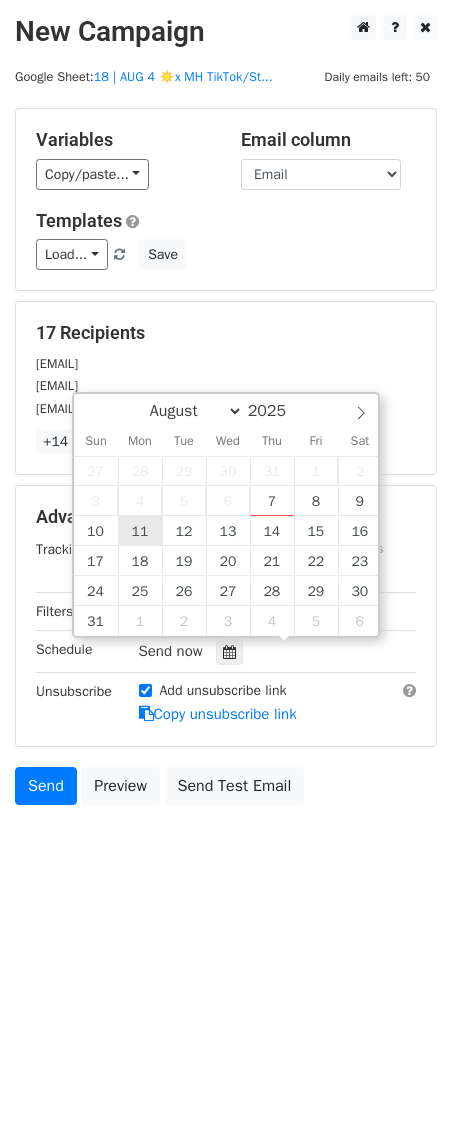 type on "2025-08-11 12:00" 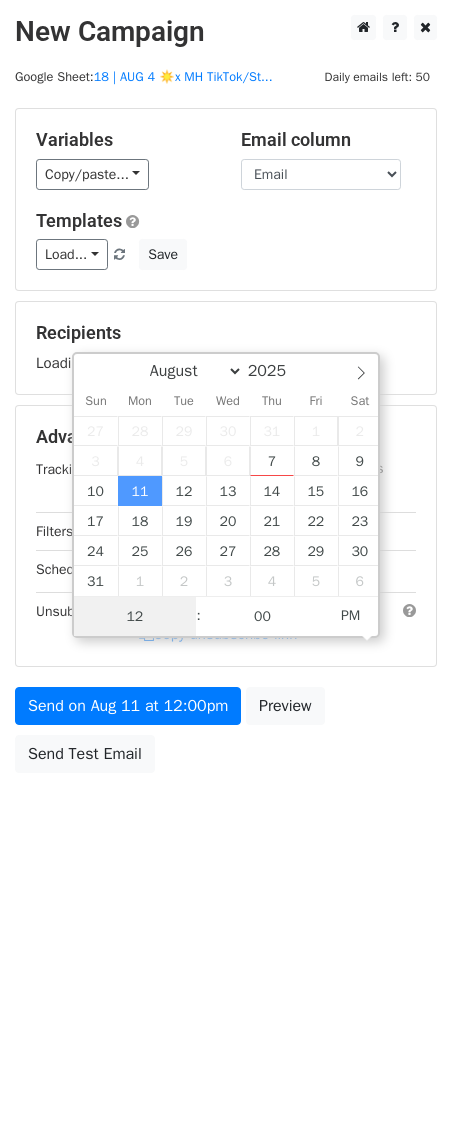 scroll, scrollTop: 1, scrollLeft: 0, axis: vertical 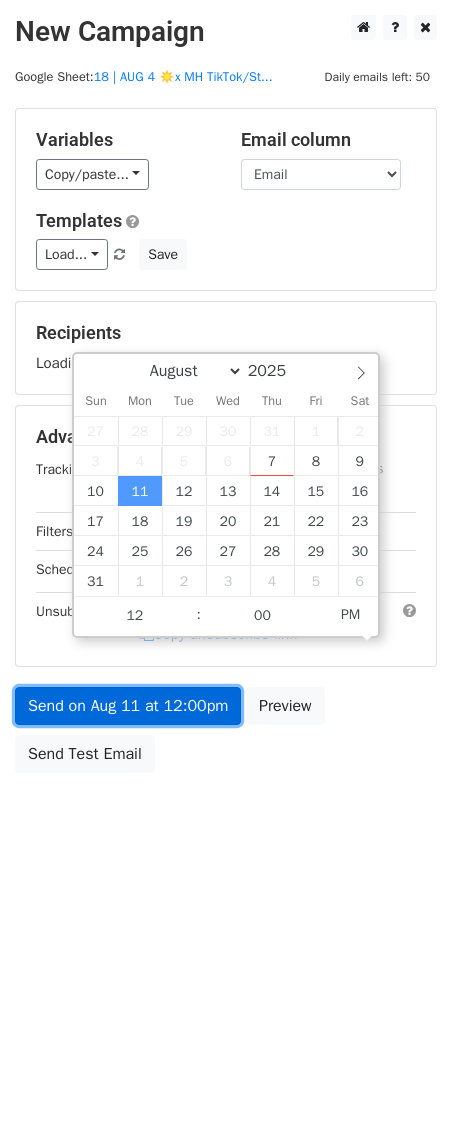 click on "Send on Aug 11 at 12:00pm" at bounding box center (128, 706) 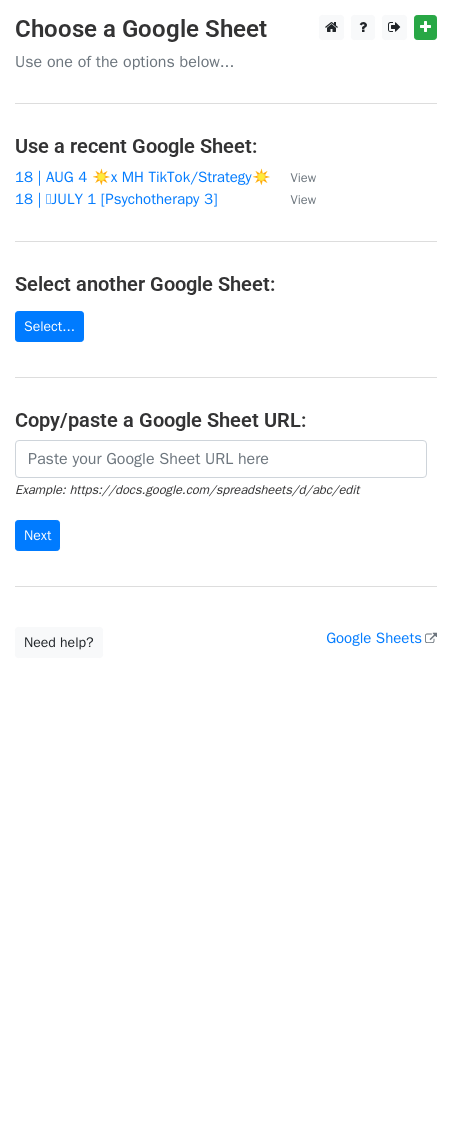 scroll, scrollTop: 0, scrollLeft: 0, axis: both 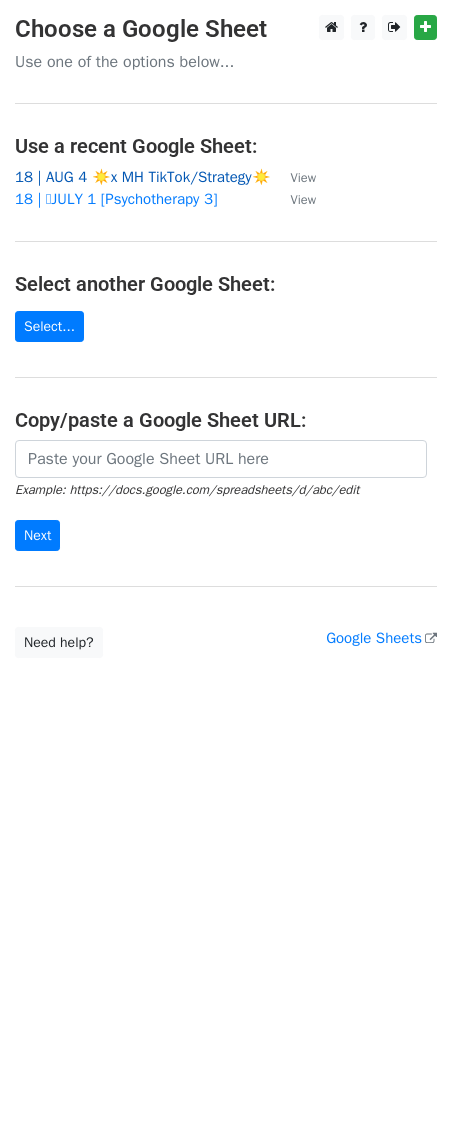 click on "18 | AUG 4 ☀️x MH TikTok/Strategy☀️" at bounding box center [143, 177] 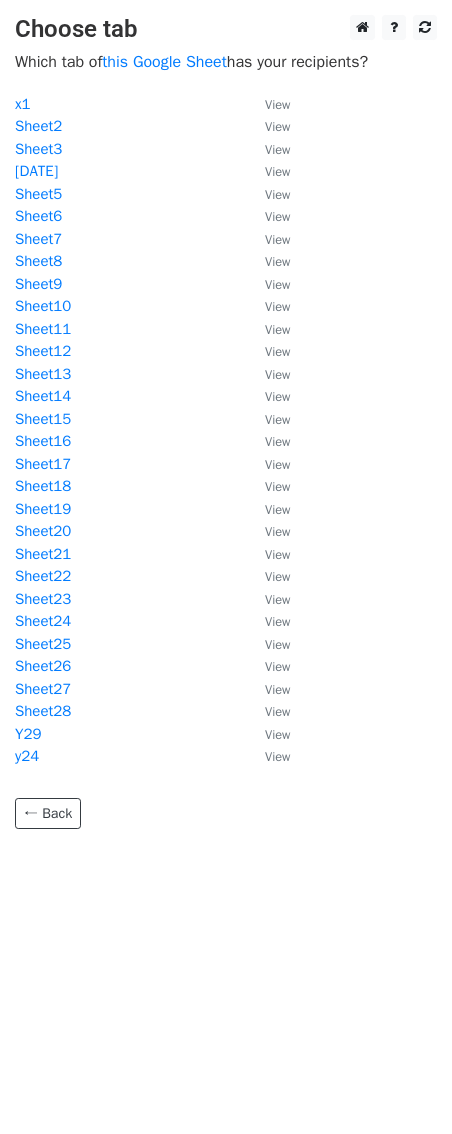 scroll, scrollTop: 0, scrollLeft: 0, axis: both 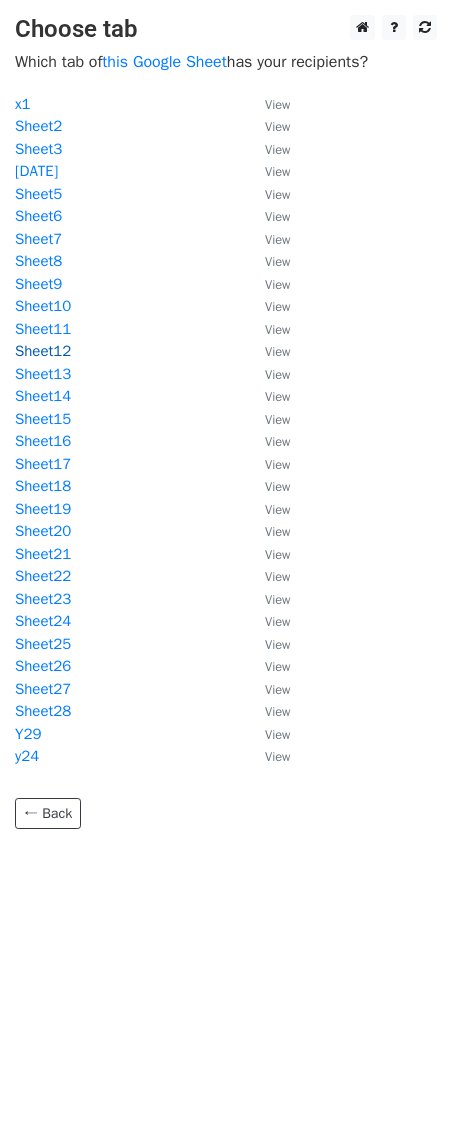 click on "Sheet12" at bounding box center [43, 351] 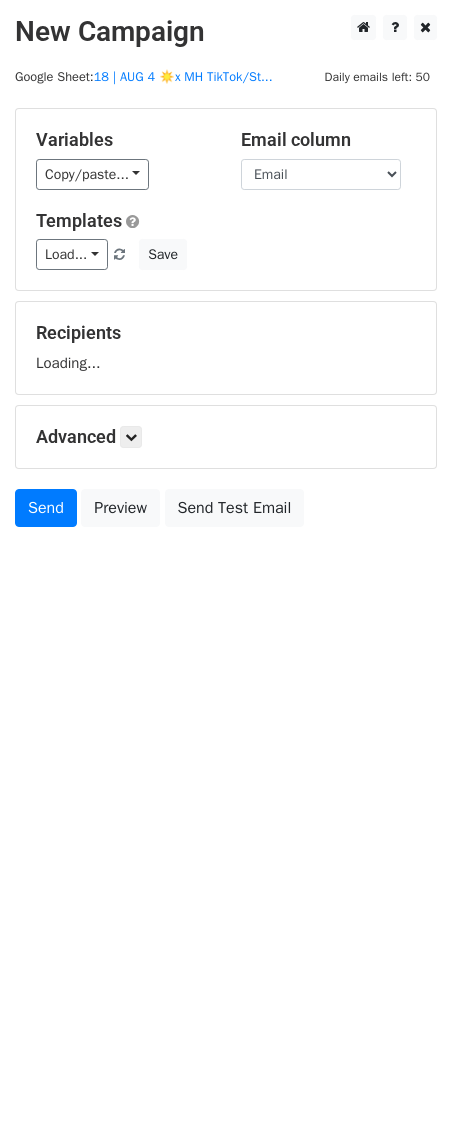 scroll, scrollTop: 0, scrollLeft: 0, axis: both 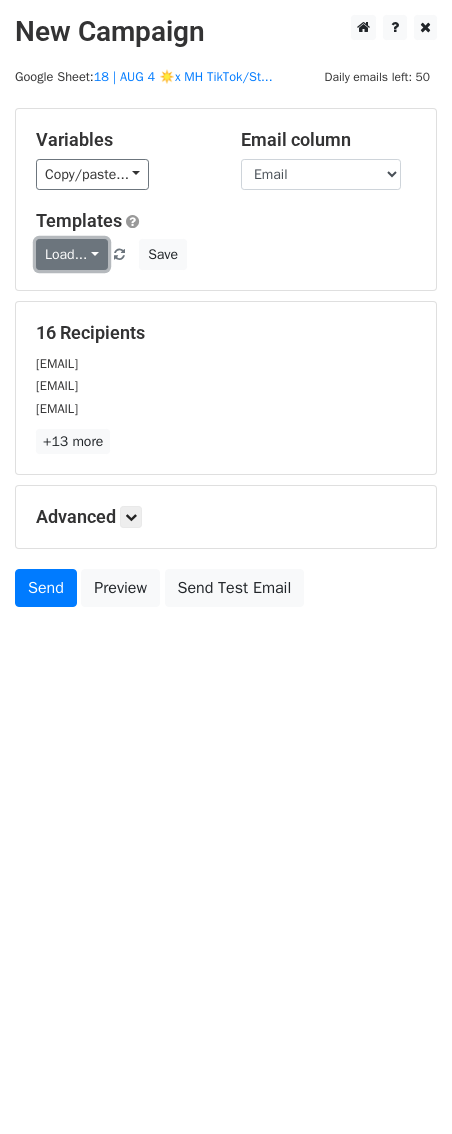 click on "Load..." at bounding box center [72, 254] 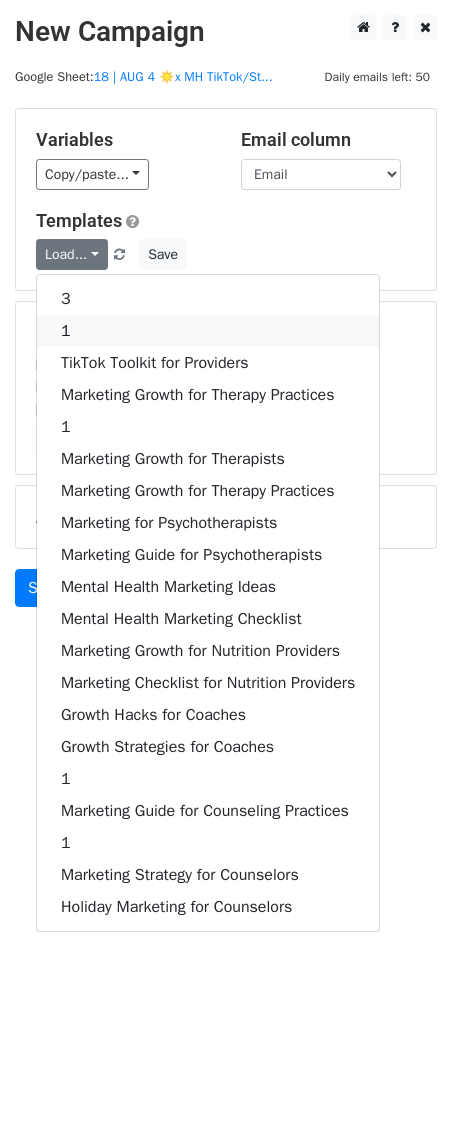 click on "1" at bounding box center [208, 331] 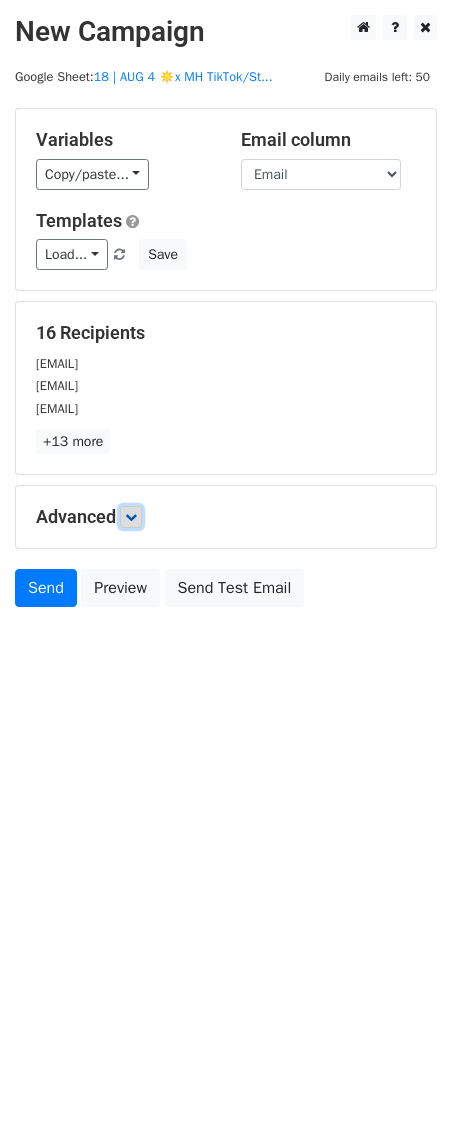 click at bounding box center (131, 517) 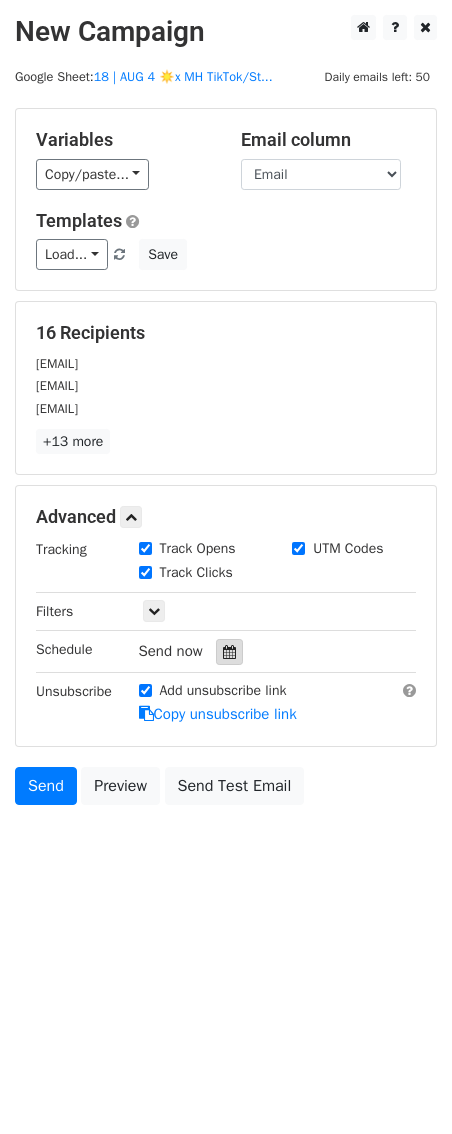 click at bounding box center (229, 652) 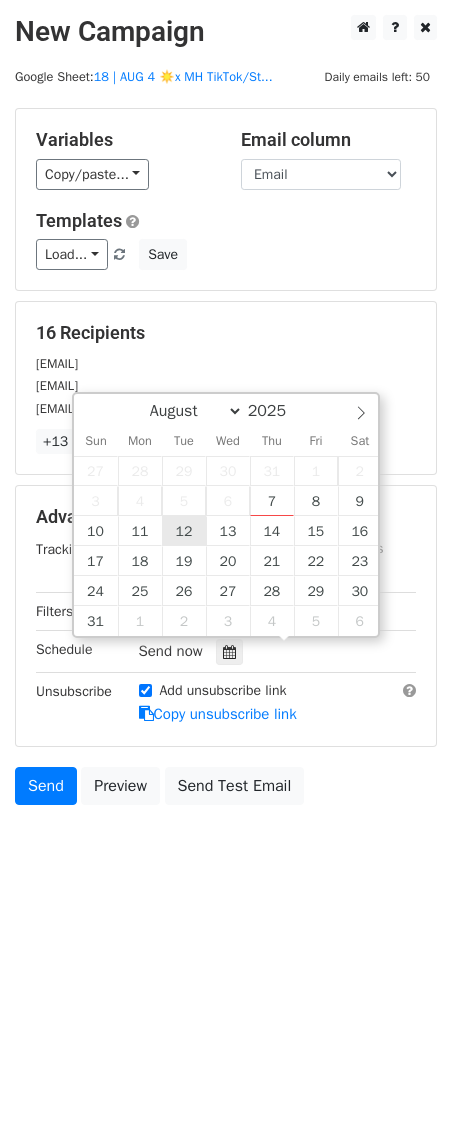 type on "2025-08-12 12:00" 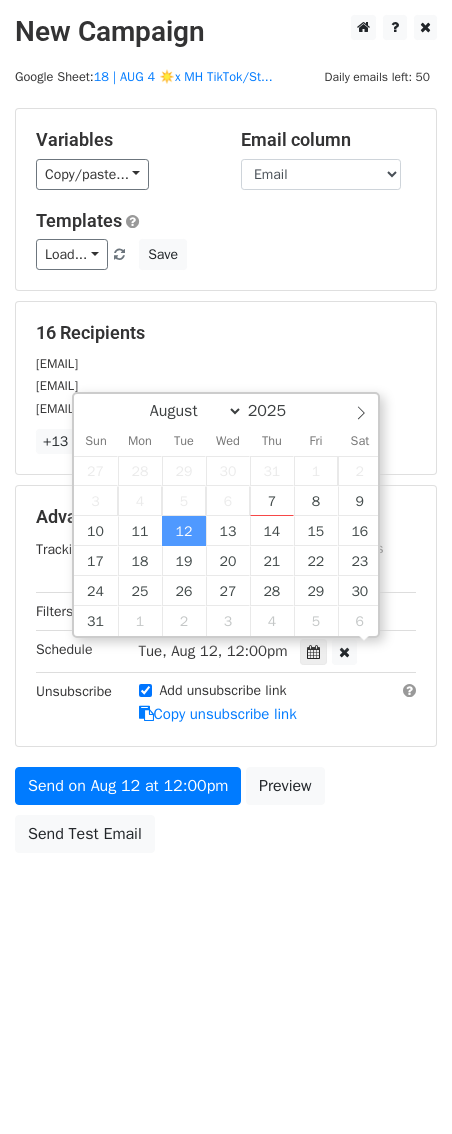 scroll, scrollTop: 1, scrollLeft: 0, axis: vertical 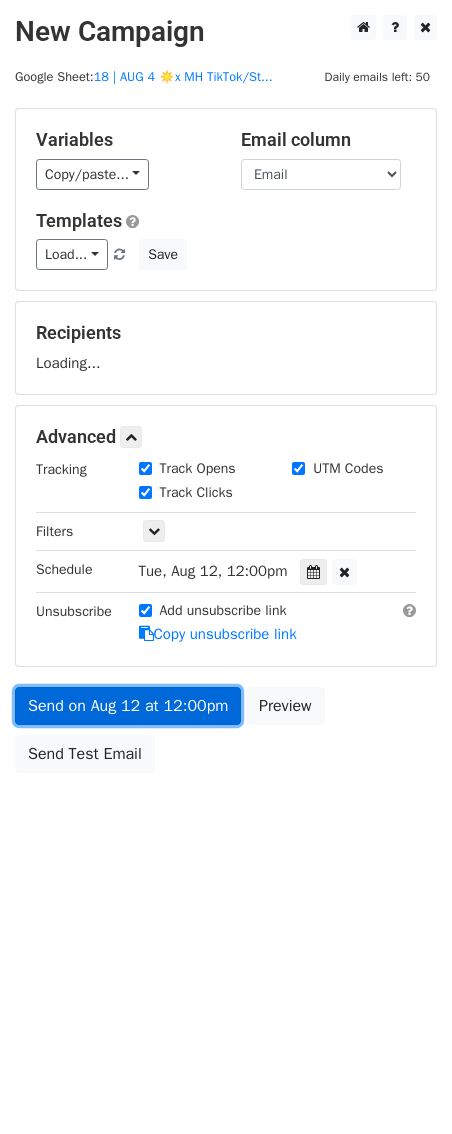 click on "Send on Aug 12 at 12:00pm" at bounding box center [128, 706] 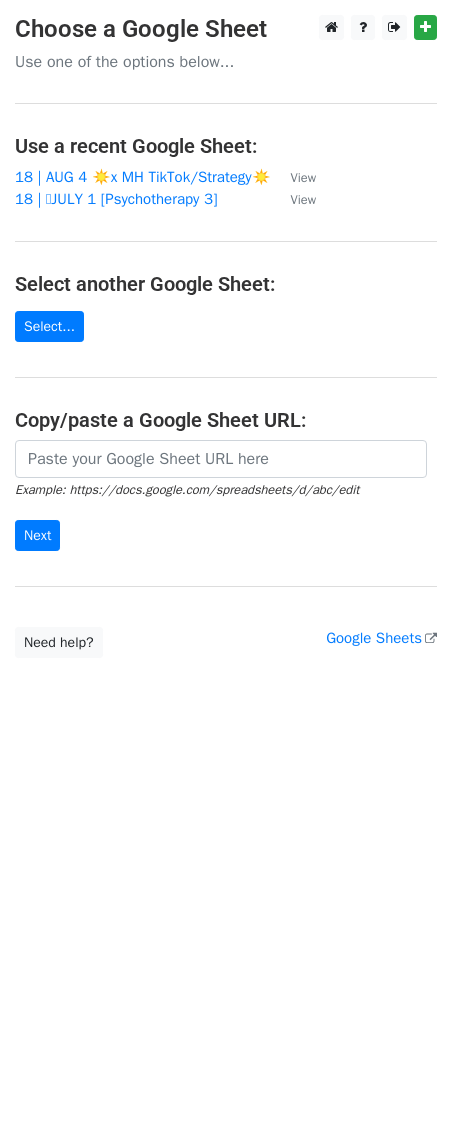 scroll, scrollTop: 0, scrollLeft: 0, axis: both 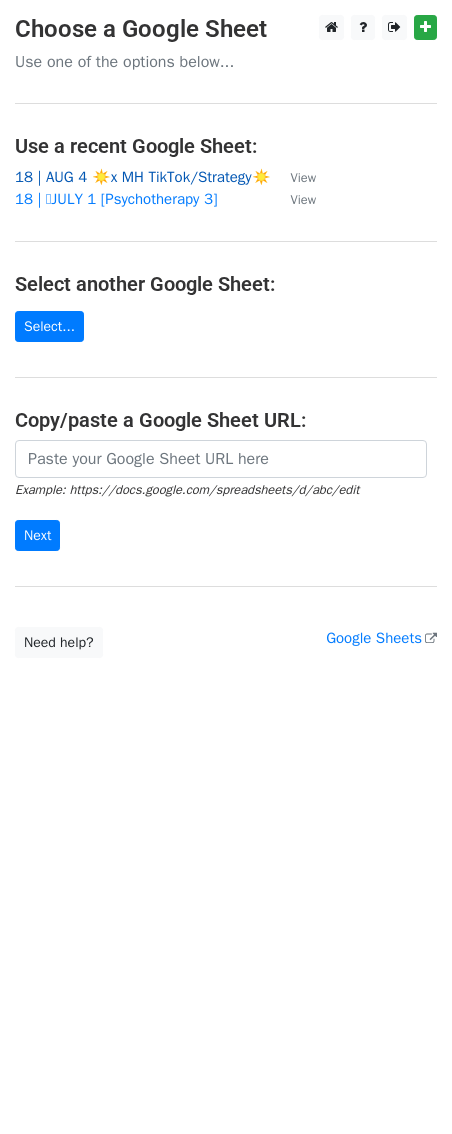 click on "18 | AUG 4 ☀️x MH TikTok/Strategy☀️" at bounding box center (143, 177) 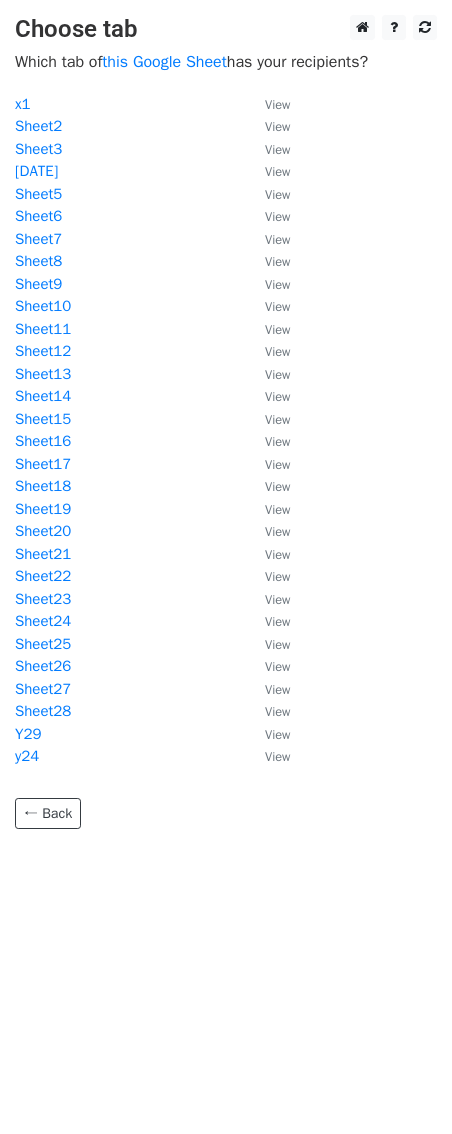 scroll, scrollTop: 0, scrollLeft: 0, axis: both 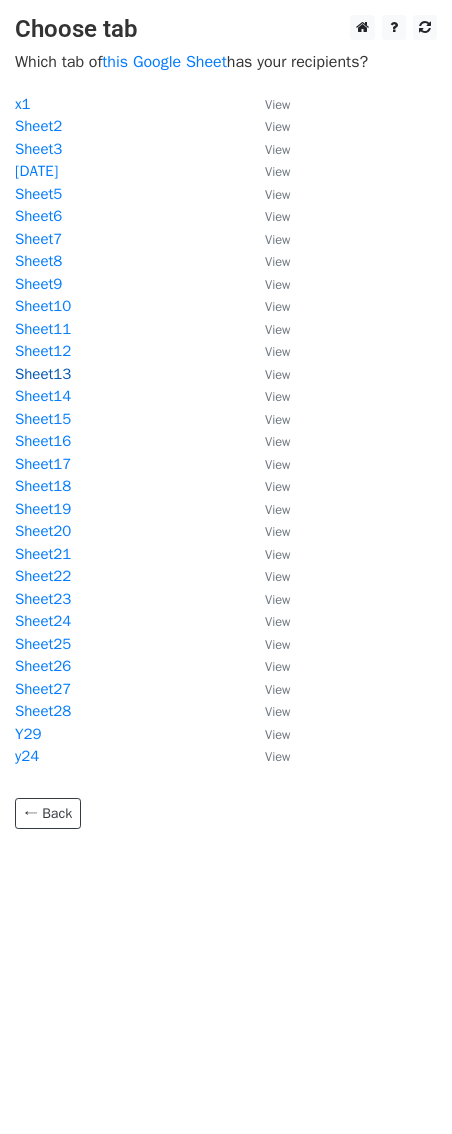click on "Sheet13" at bounding box center [43, 374] 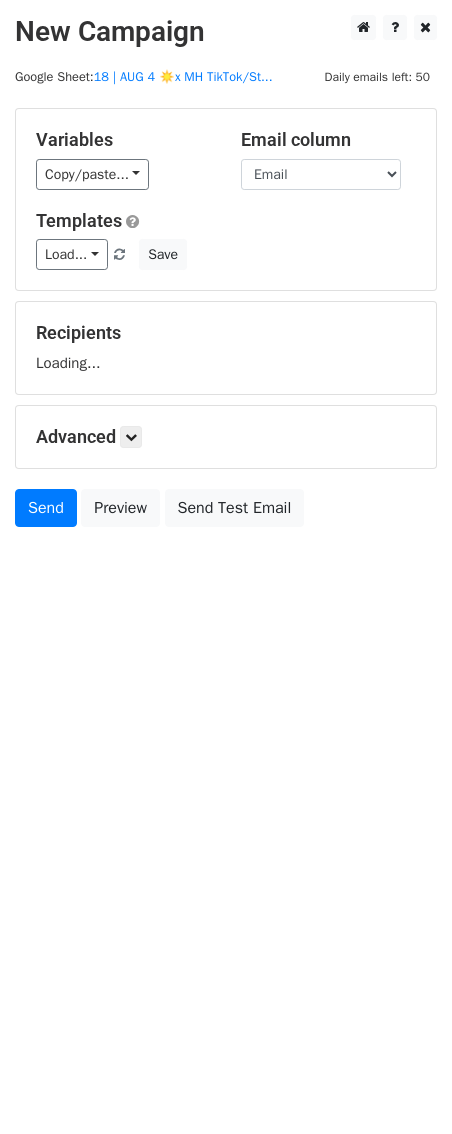 scroll, scrollTop: 0, scrollLeft: 0, axis: both 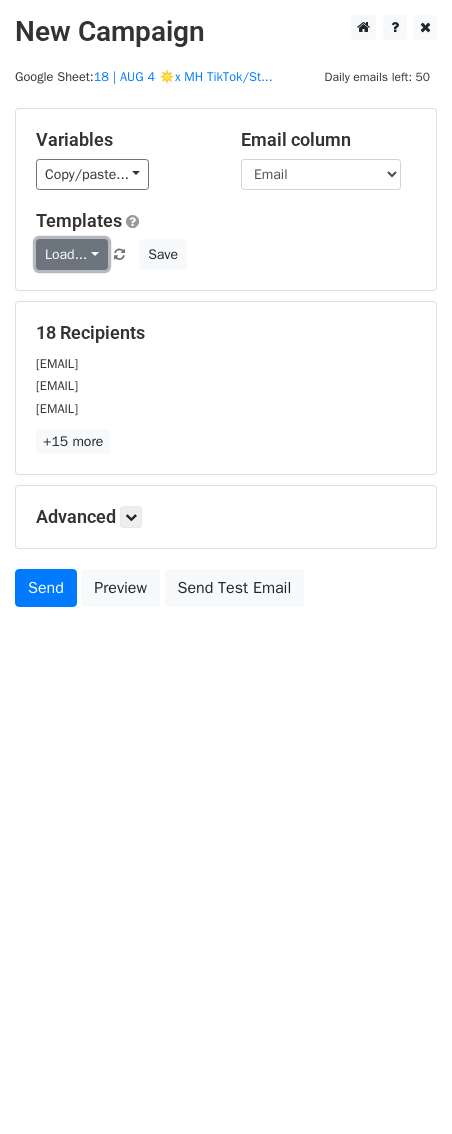 click on "Load..." at bounding box center (72, 254) 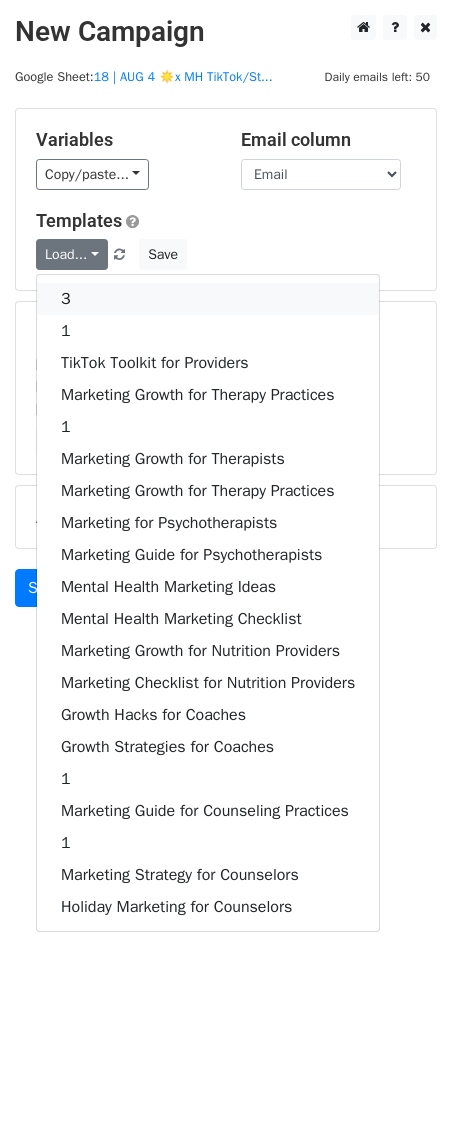 click on "3" at bounding box center [208, 299] 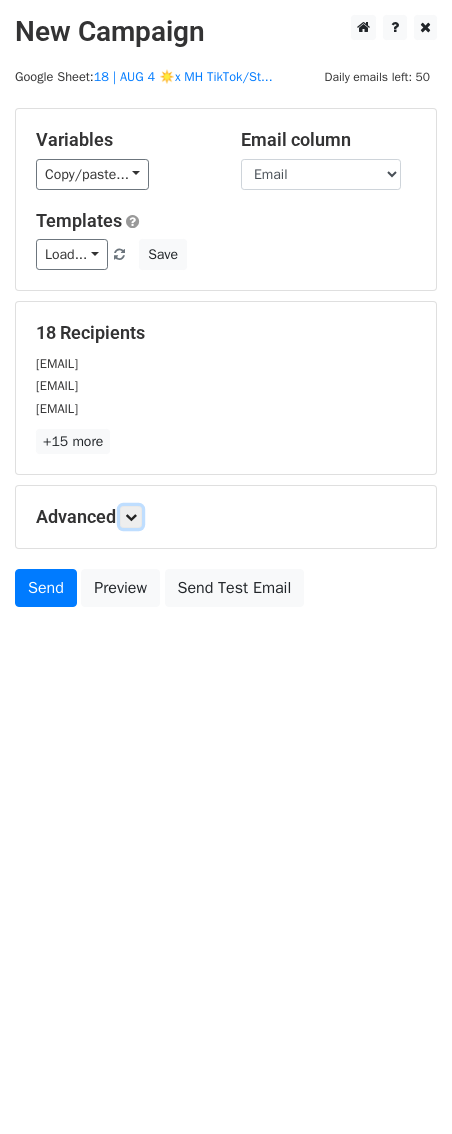 drag, startPoint x: 134, startPoint y: 522, endPoint x: 142, endPoint y: 551, distance: 30.083218 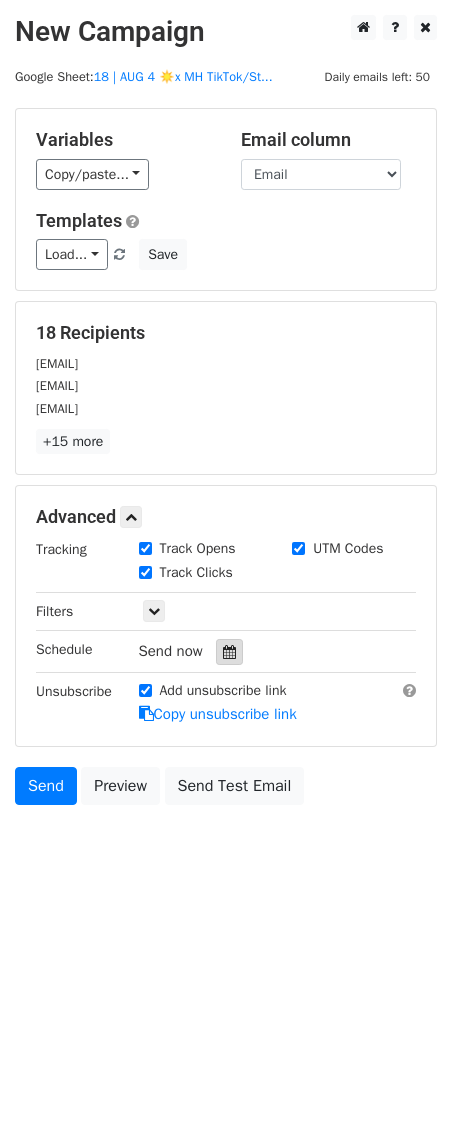 click at bounding box center [229, 652] 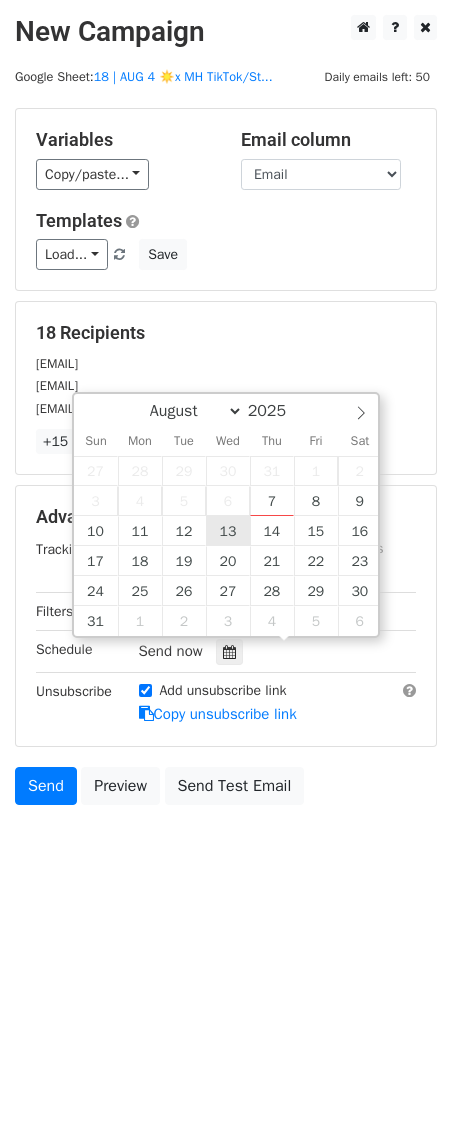 type on "2025-08-13 12:00" 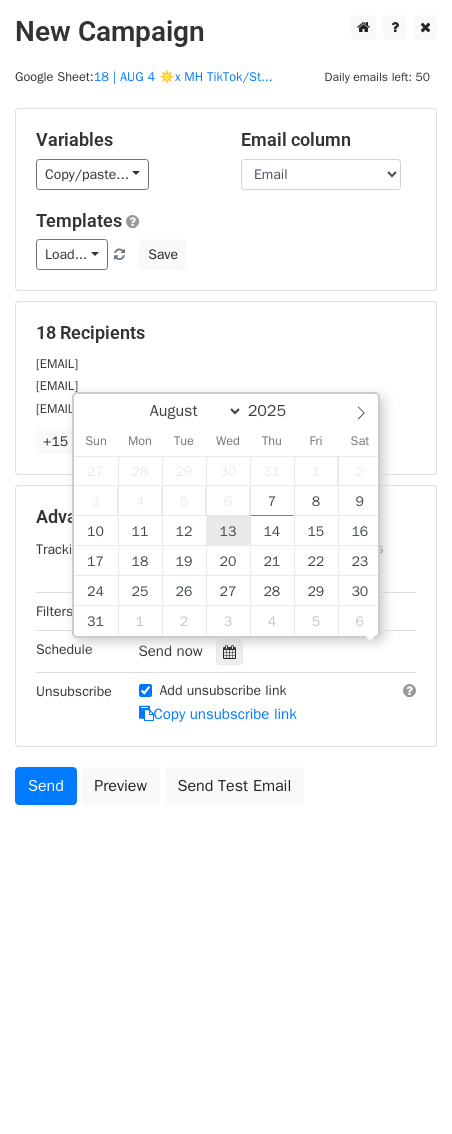 scroll, scrollTop: 1, scrollLeft: 0, axis: vertical 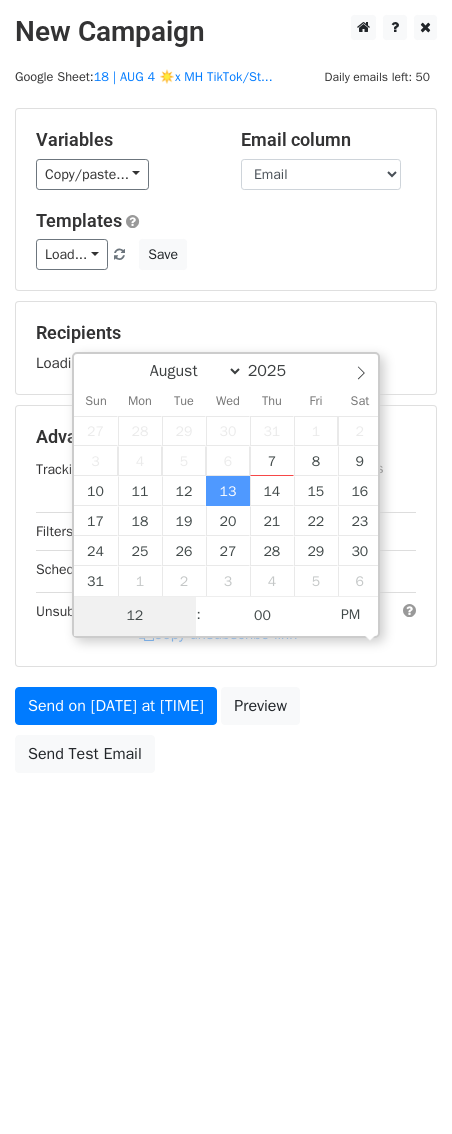 type on "2" 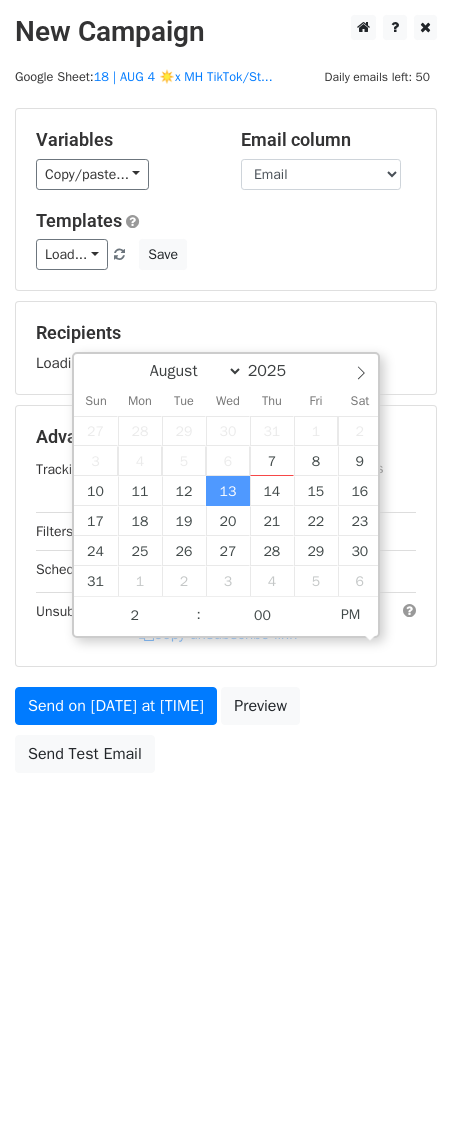 type on "2025-08-13 14:00" 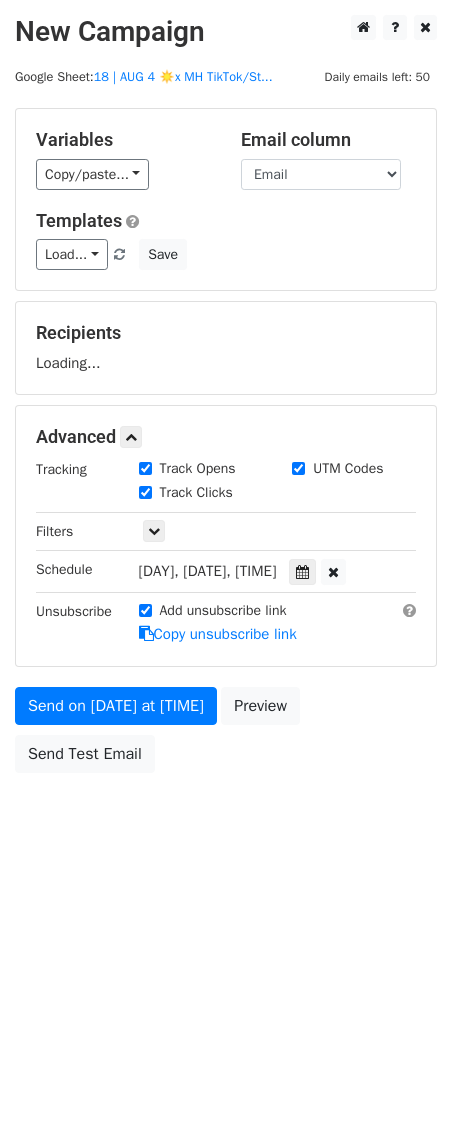 click on "Send on Aug 13 at 12:00pm
Preview
Send Test Email" at bounding box center (226, 735) 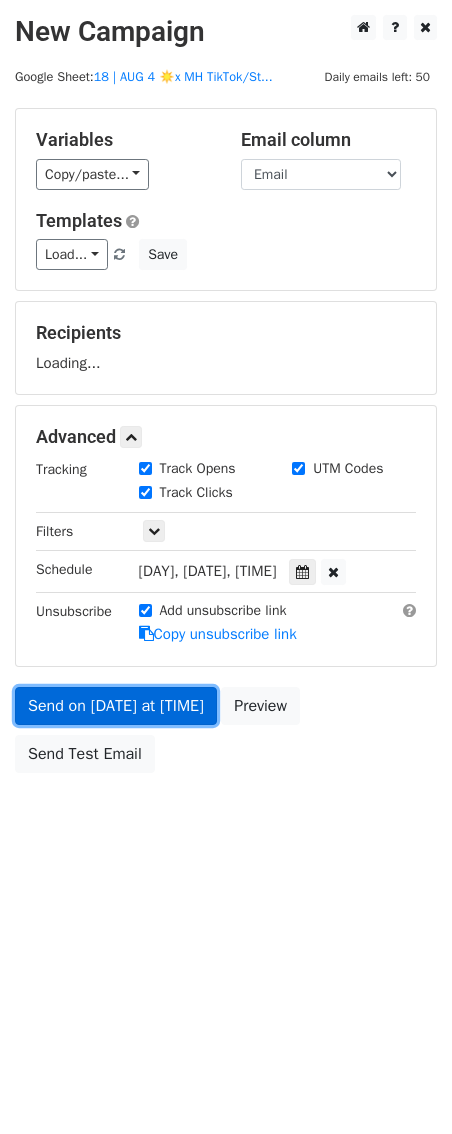 click on "Send on Aug 13 at 2:00pm" at bounding box center [116, 706] 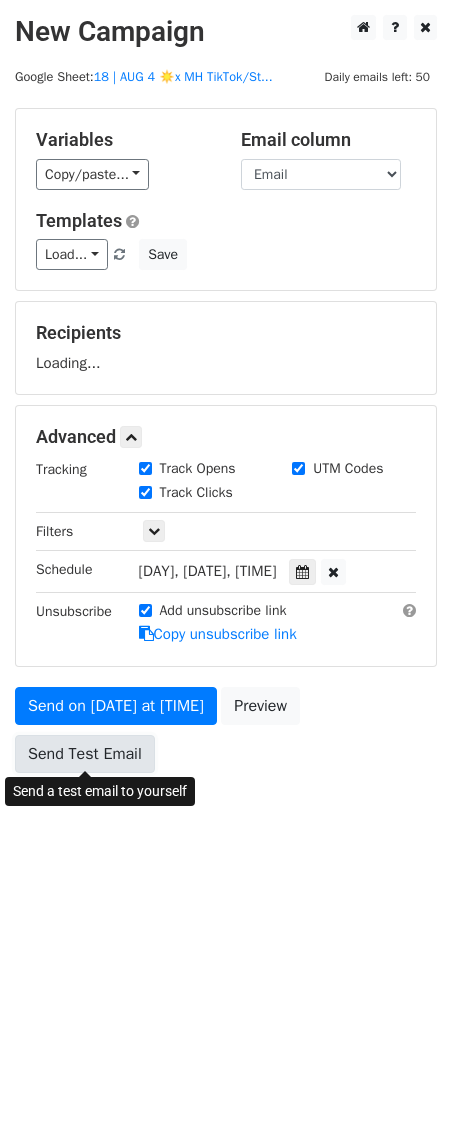 click on "Send Test Email" at bounding box center [85, 754] 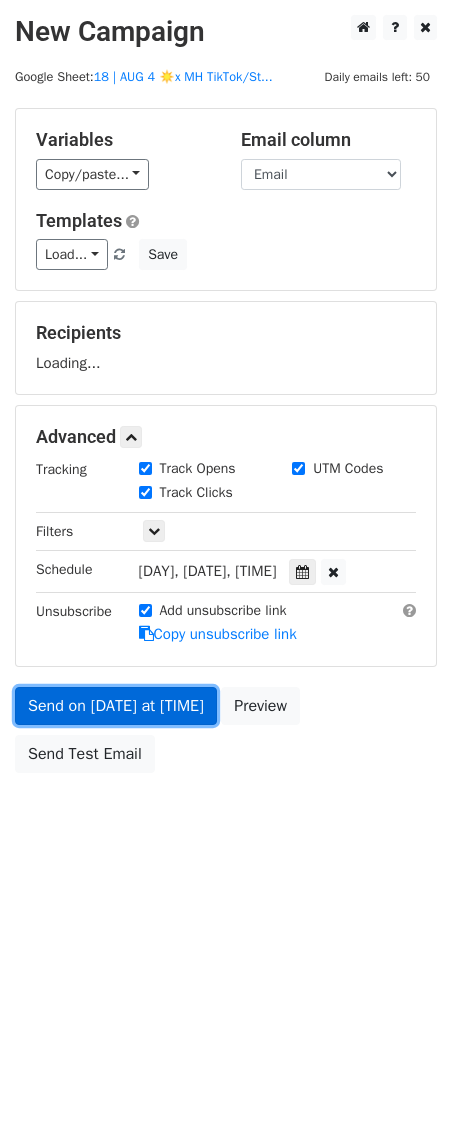 click on "Send on Aug 13 at 2:00pm" at bounding box center [116, 706] 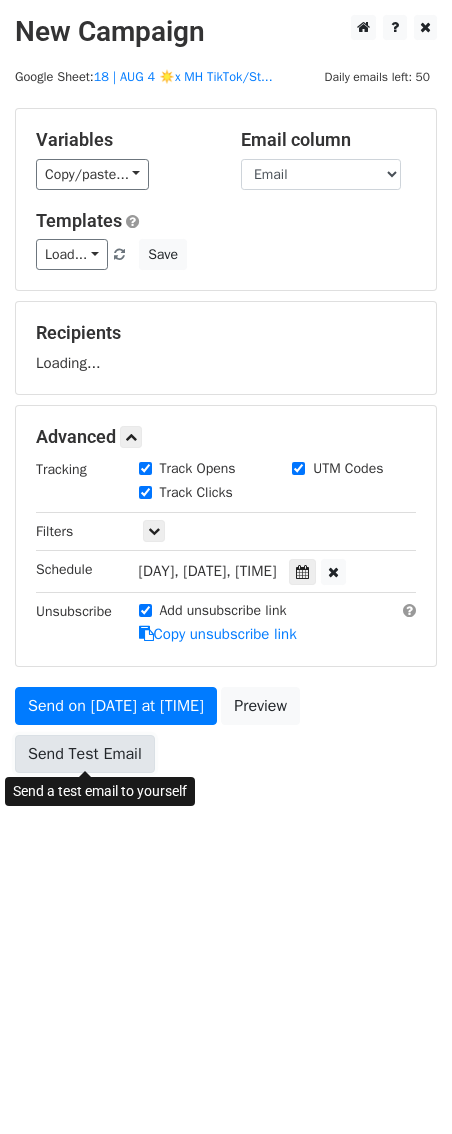 click on "Send Test Email" at bounding box center [85, 754] 